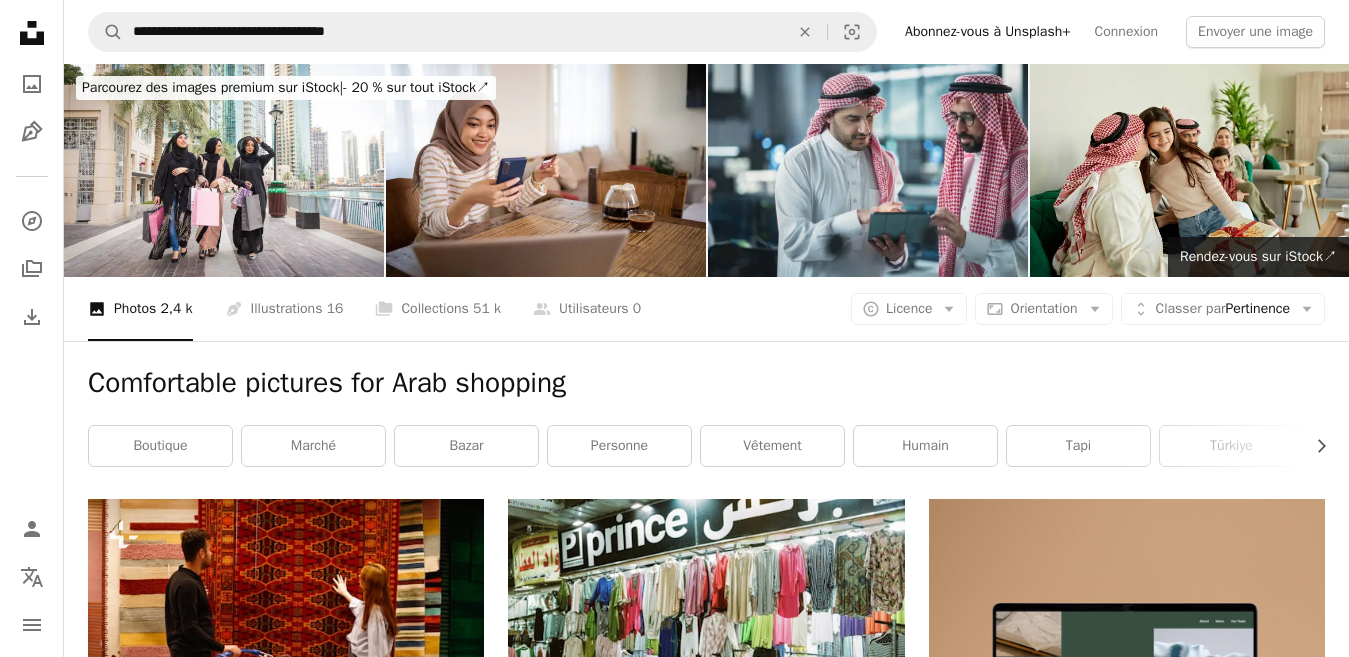 scroll, scrollTop: 4700, scrollLeft: 0, axis: vertical 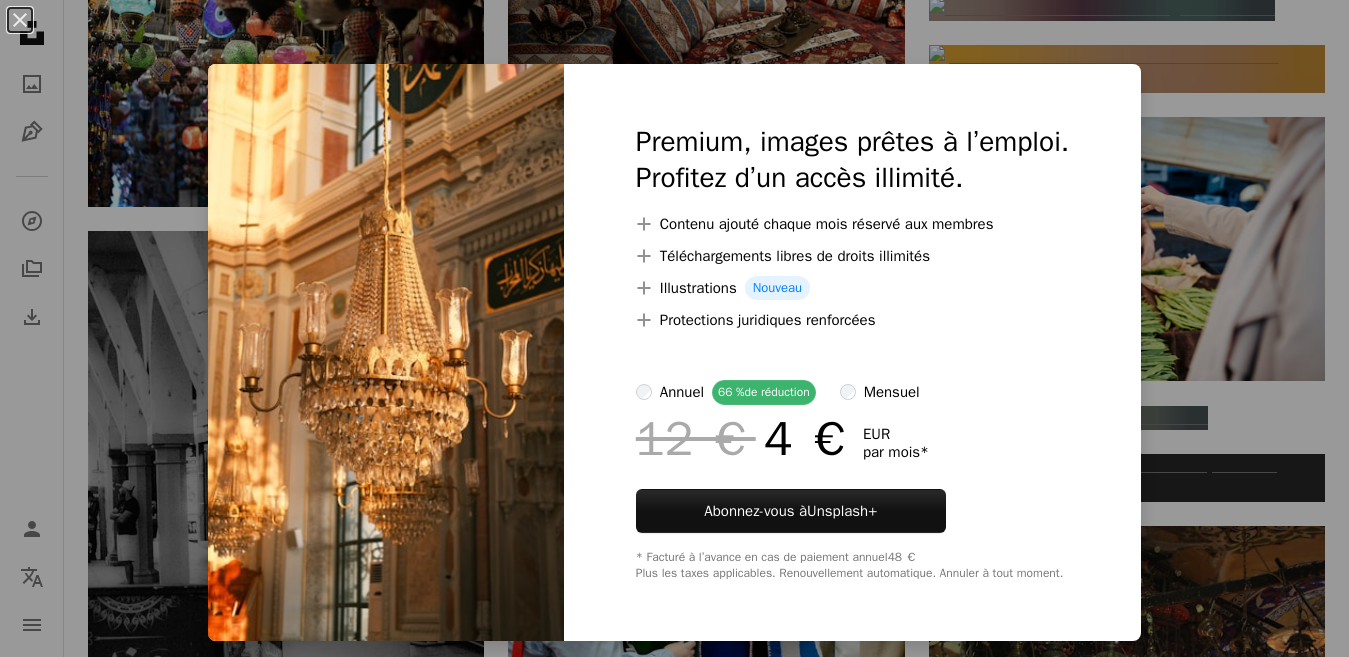 click on "An X shape Premium, images prêtes à l’emploi. Profitez d’un accès illimité. A plus sign Contenu ajouté chaque mois réservé aux membres A plus sign Téléchargements libres de droits illimités A plus sign Illustrations  Nouveau A plus sign Protections juridiques renforcées annuel 66 %  de réduction mensuel 12 €   4 € EUR par mois * Abonnez-vous à  Unsplash+ * Facturé à l’avance en cas de paiement annuel  48 € Plus les taxes applicables. Renouvellement automatique. Annuler à tout moment." at bounding box center [674, 328] 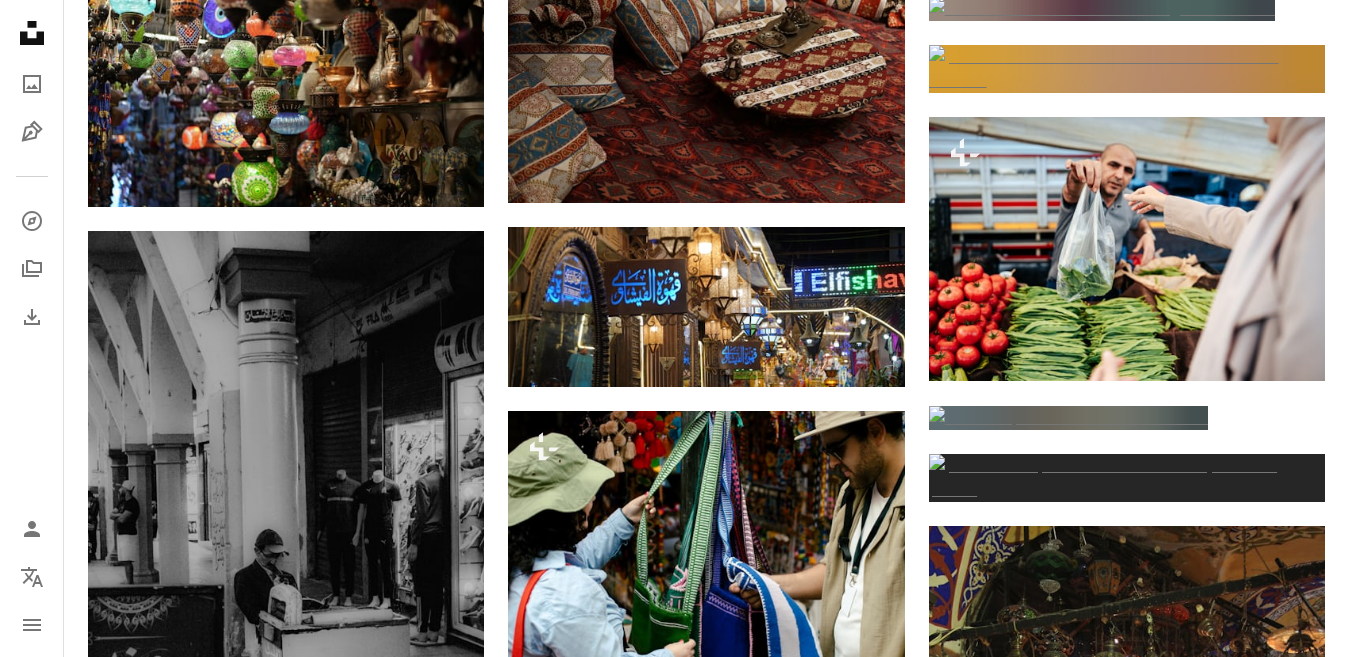 click at bounding box center [1127, -398] 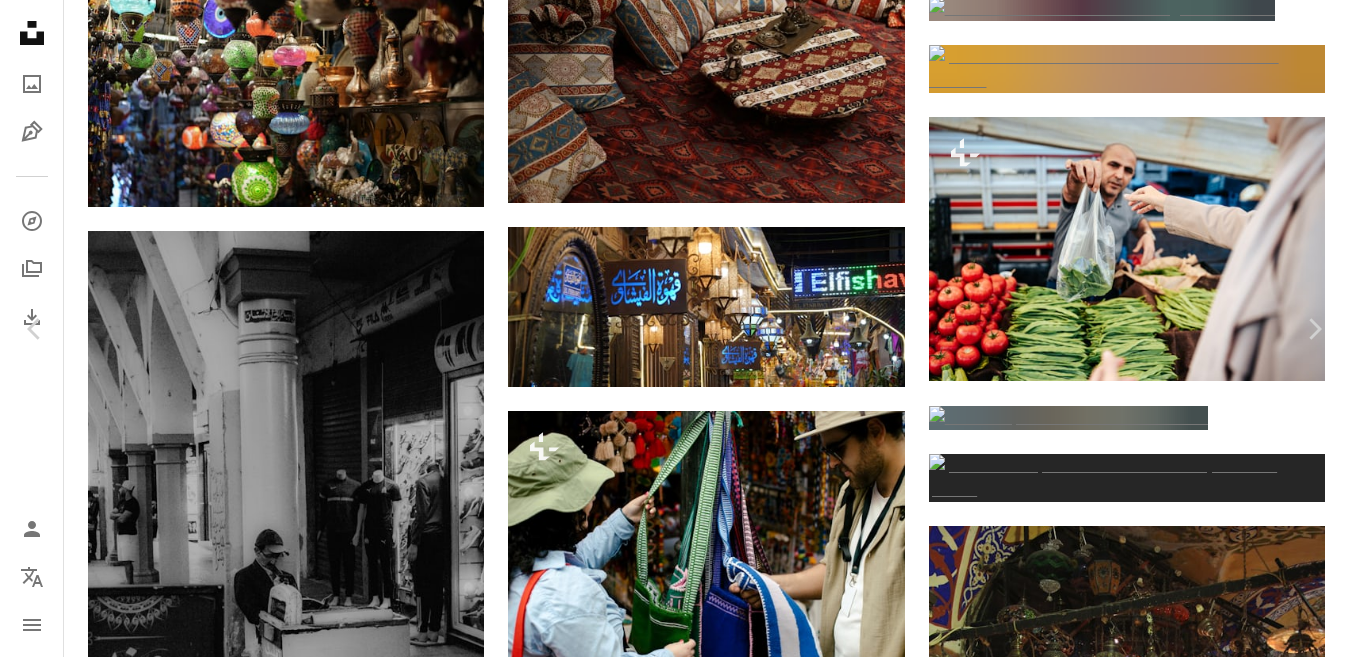 scroll, scrollTop: 100, scrollLeft: 0, axis: vertical 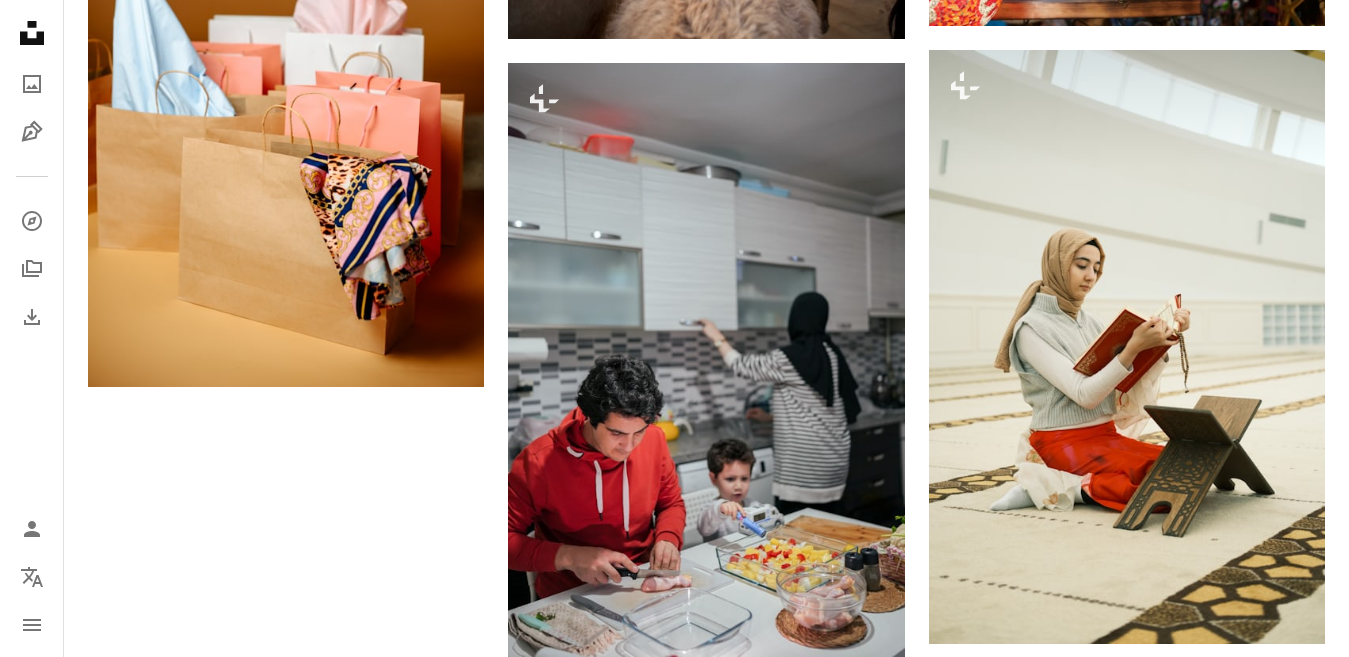 click 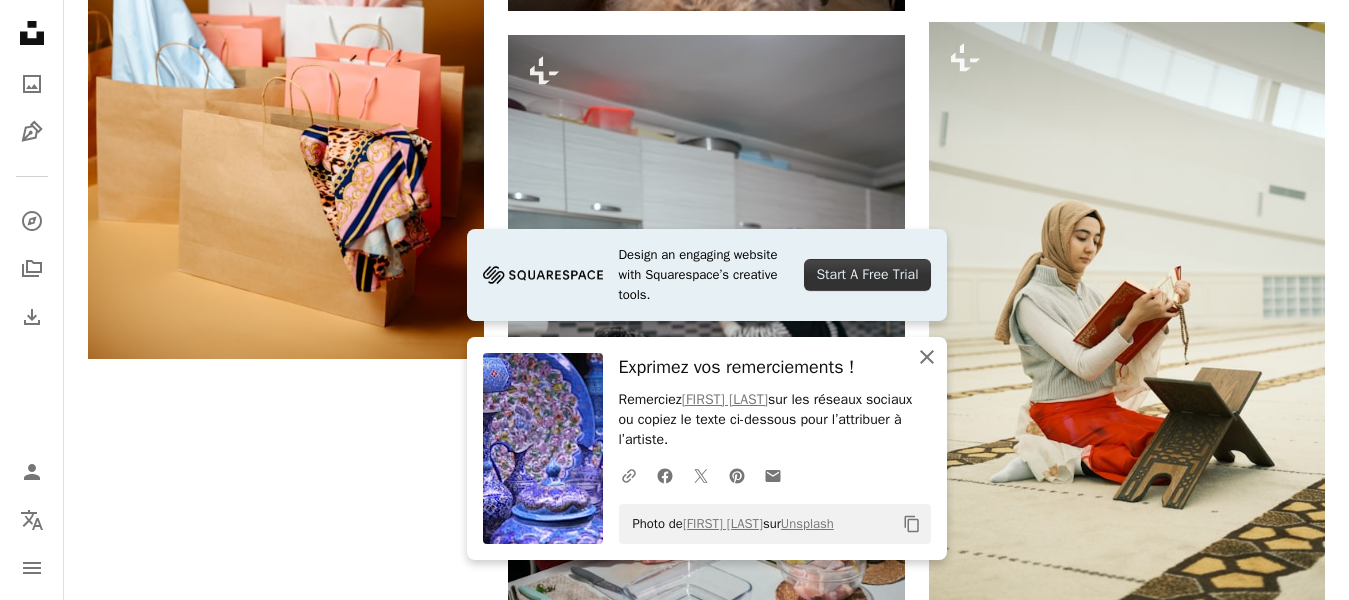 click on "An X shape" 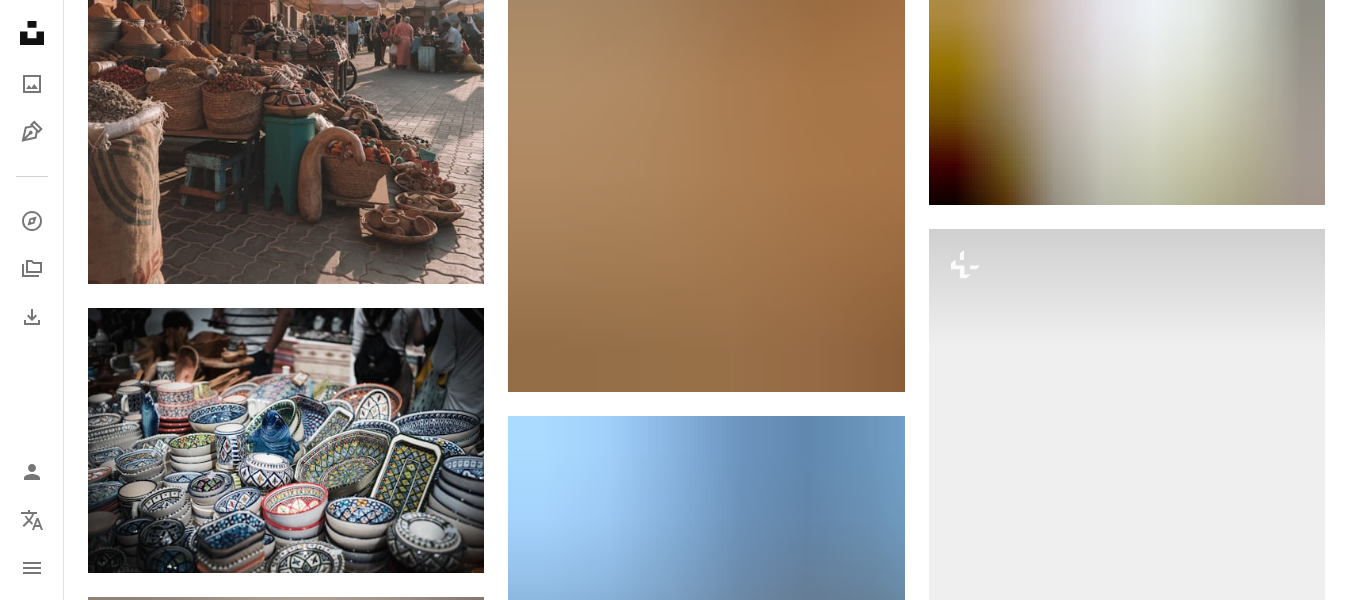 scroll, scrollTop: 69000, scrollLeft: 0, axis: vertical 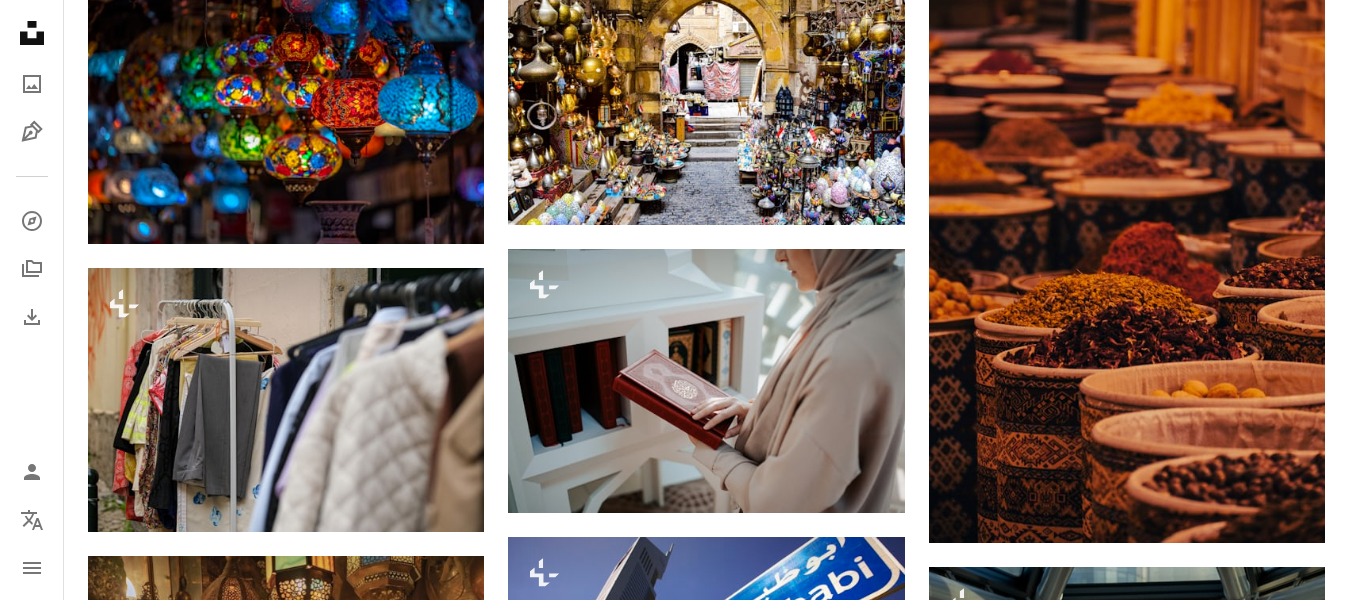 click on "Arrow pointing down" 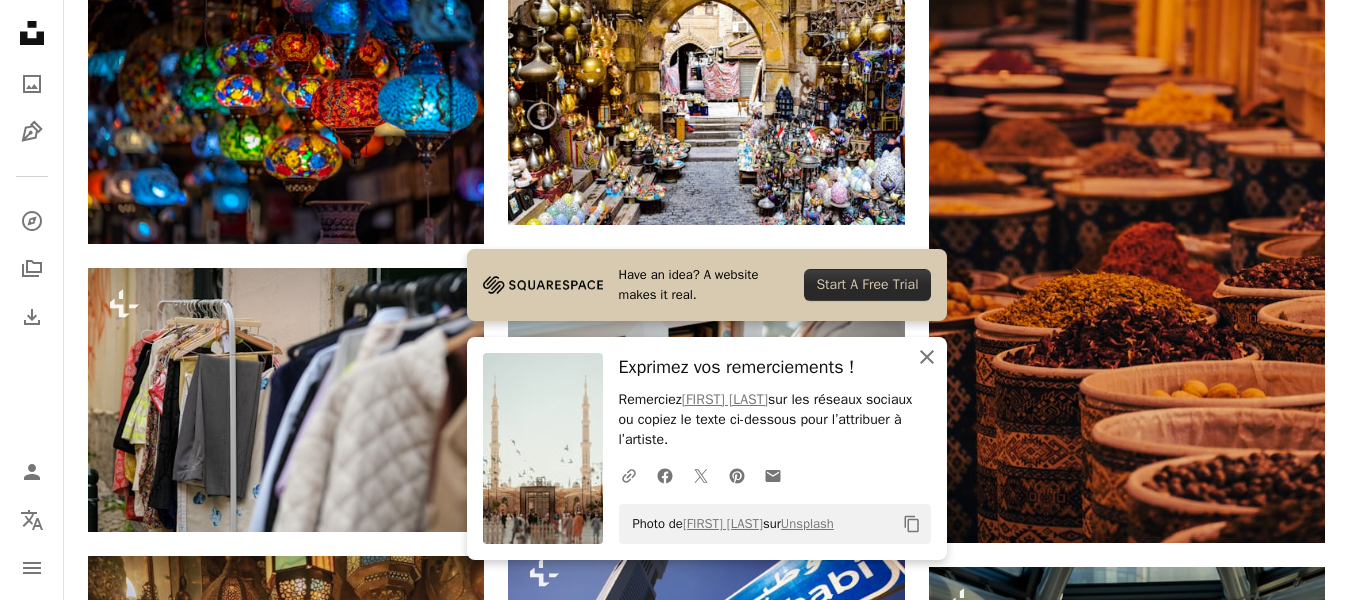 click on "An X shape" 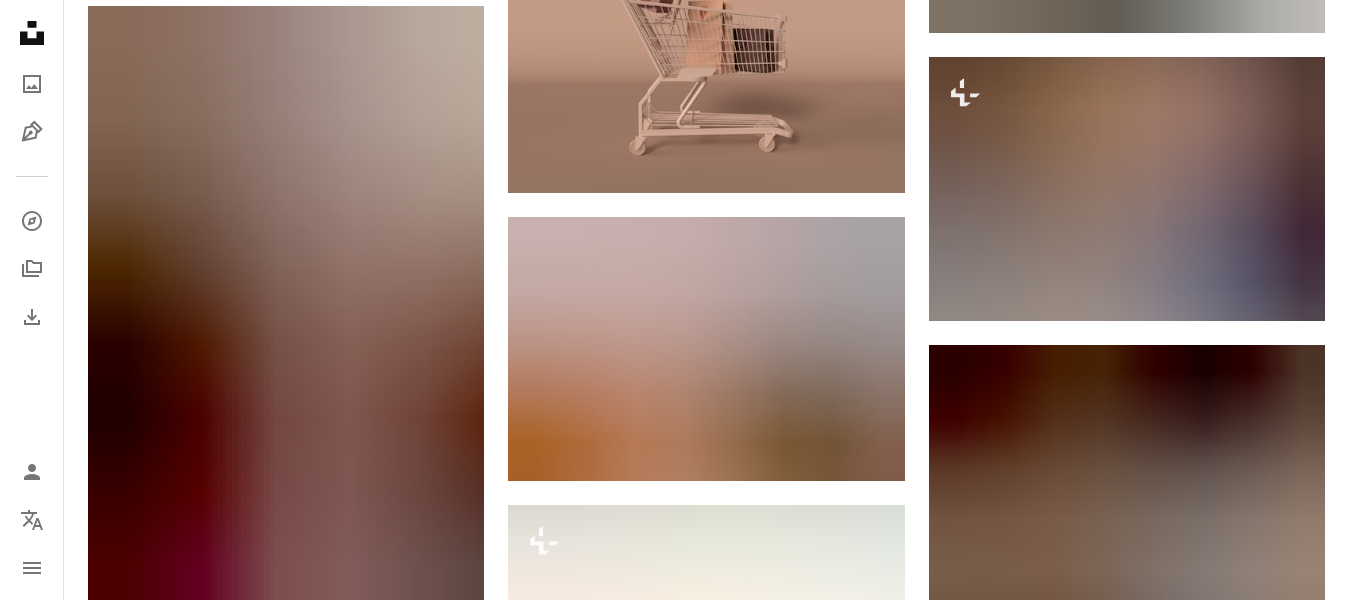 scroll, scrollTop: 0, scrollLeft: 0, axis: both 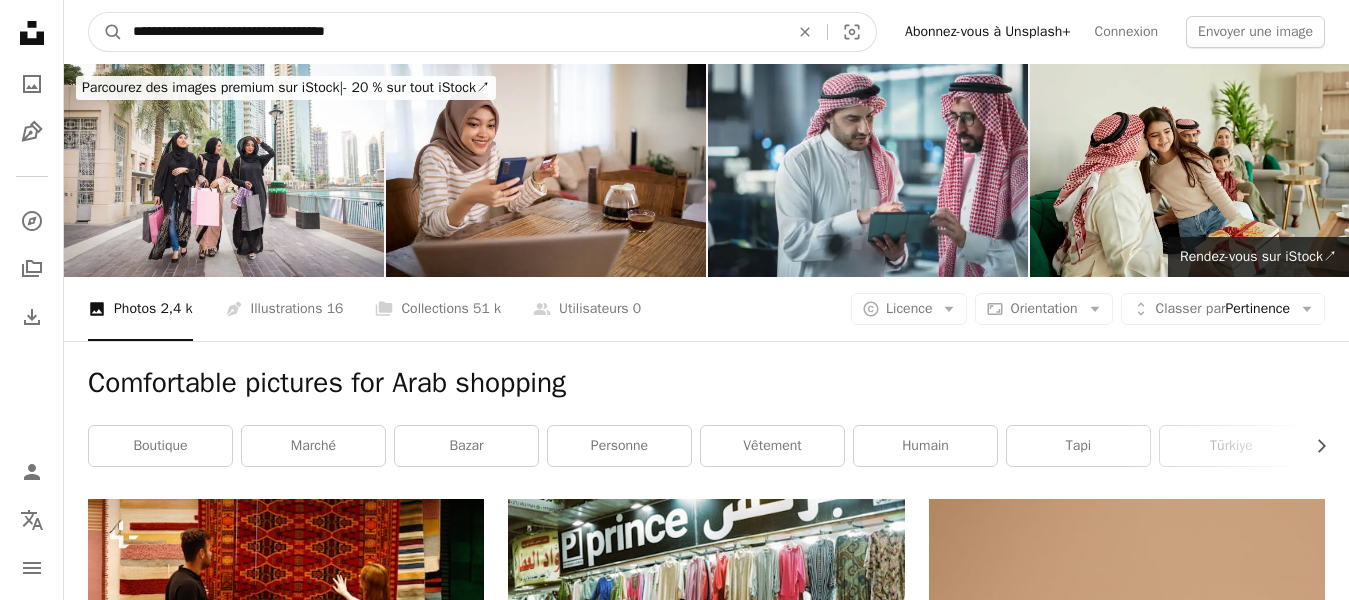click on "**********" at bounding box center (453, 32) 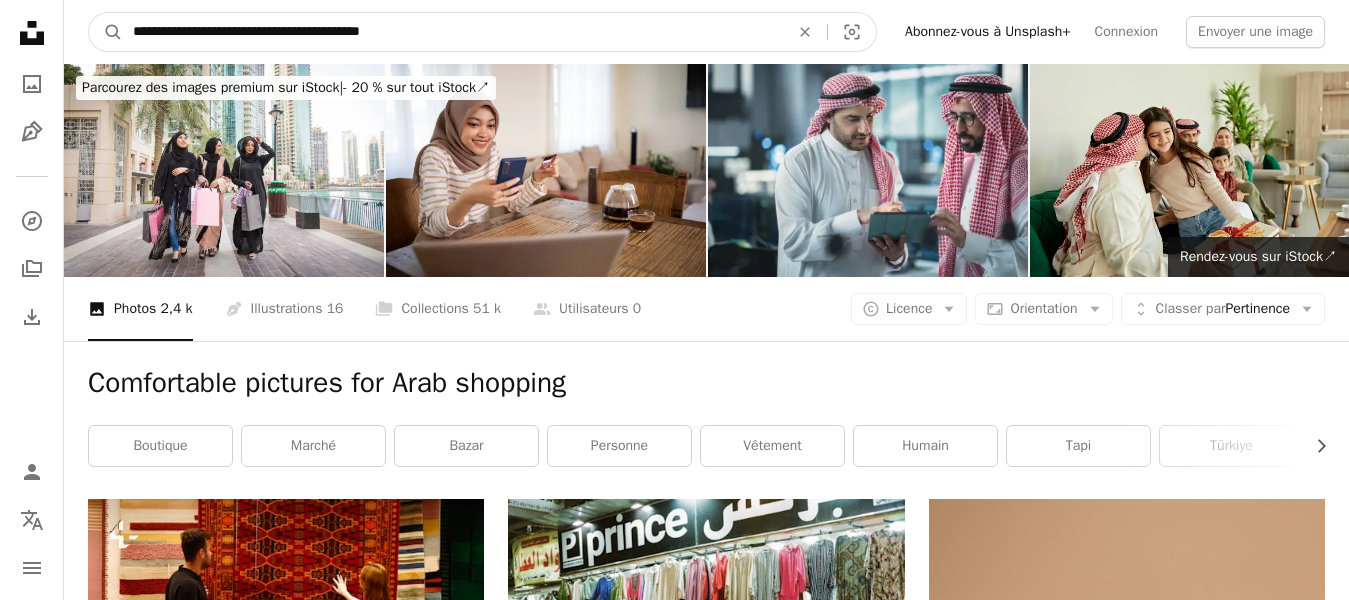 type on "**********" 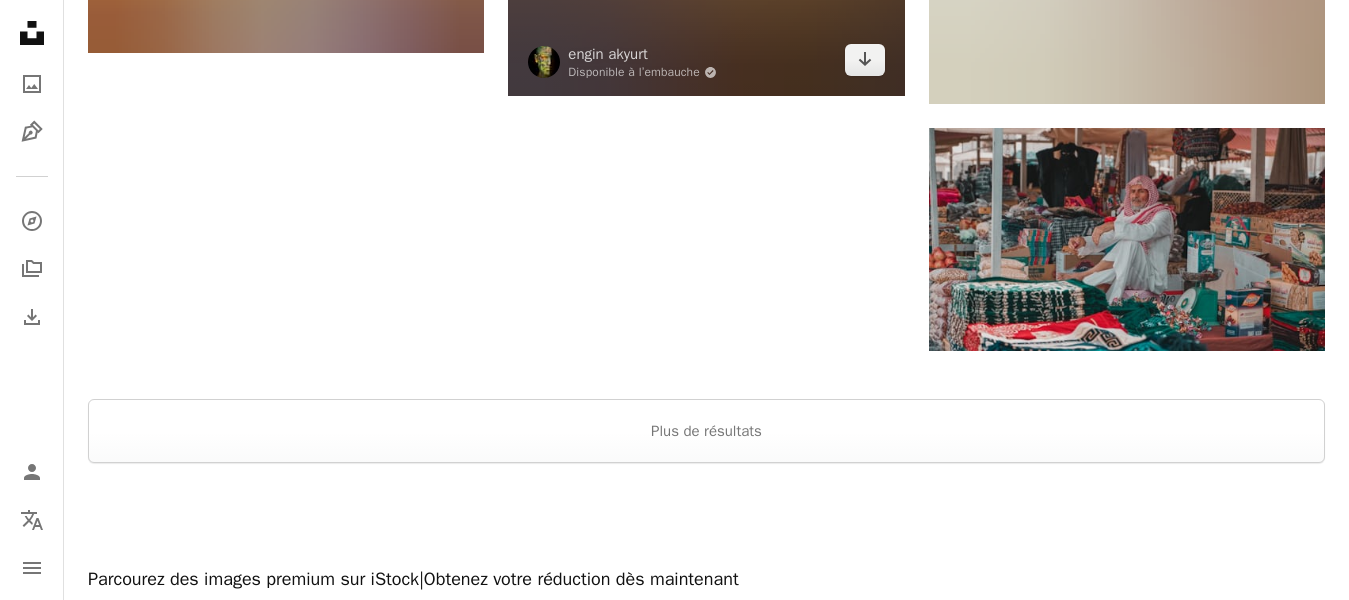 scroll, scrollTop: 3100, scrollLeft: 0, axis: vertical 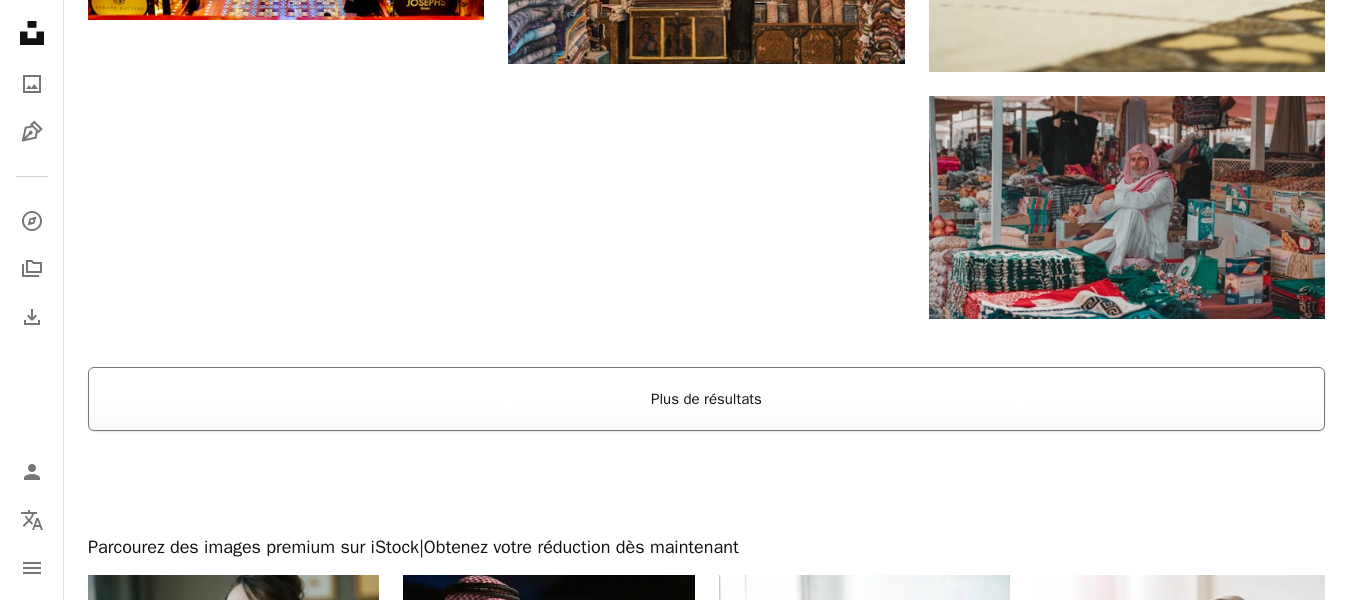 click on "Plus de résultats" at bounding box center (706, 399) 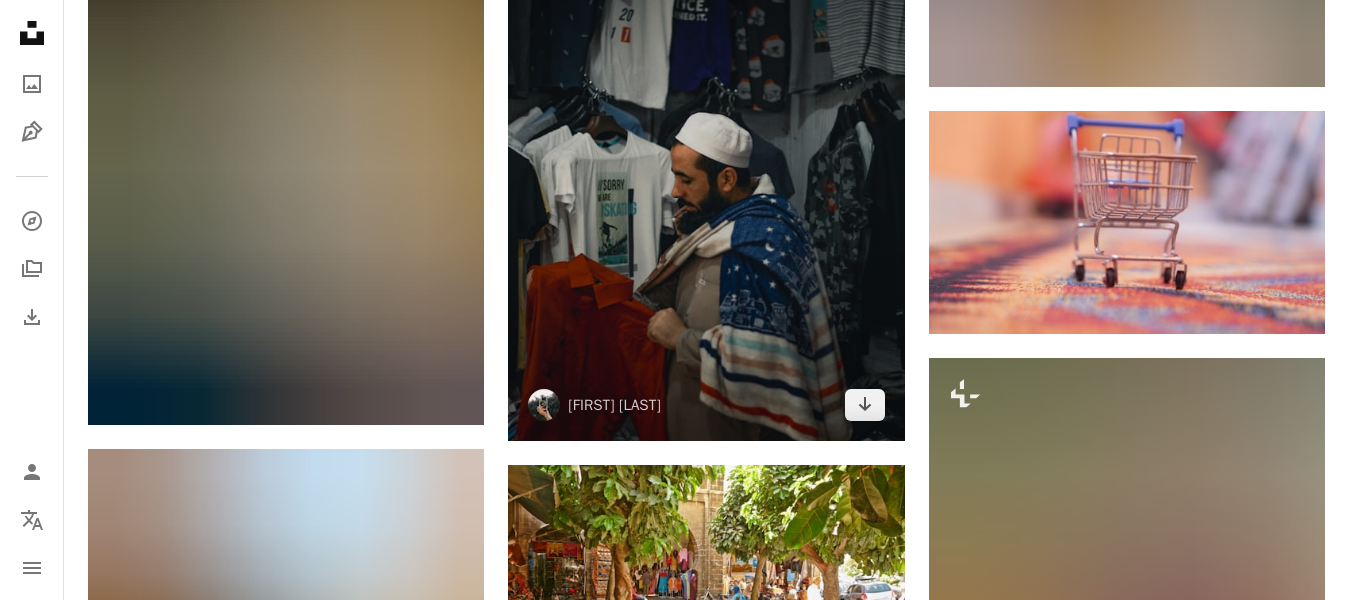 scroll, scrollTop: 31100, scrollLeft: 0, axis: vertical 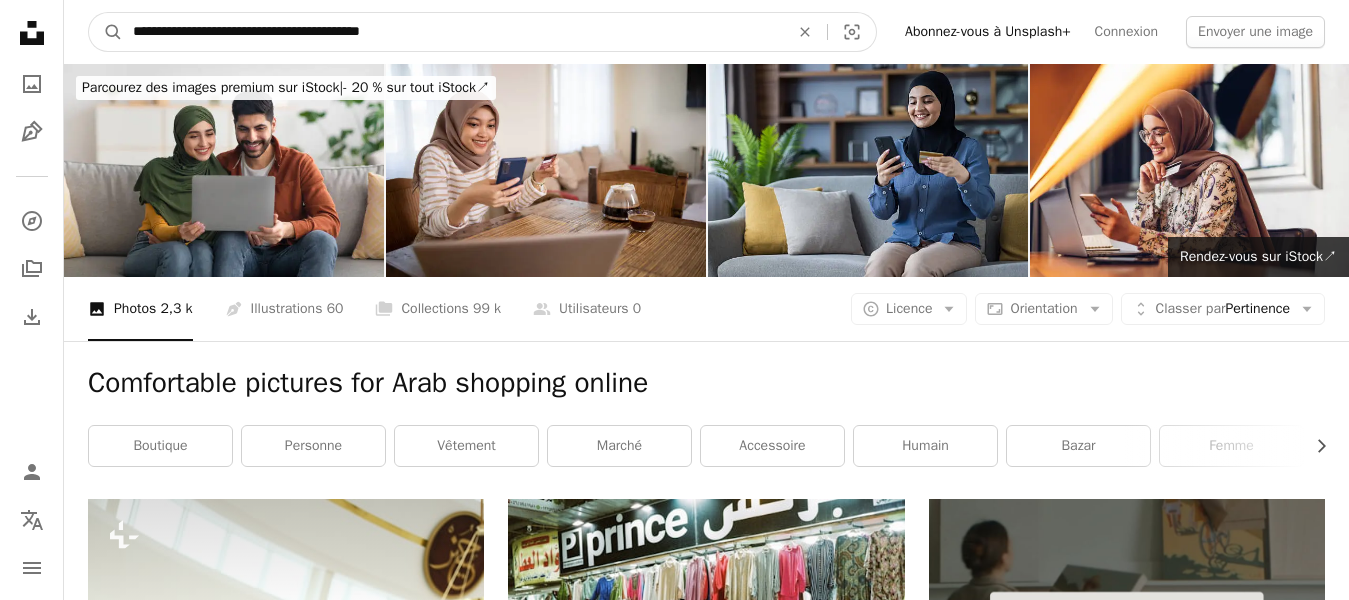 drag, startPoint x: 240, startPoint y: 42, endPoint x: 128, endPoint y: 60, distance: 113.43721 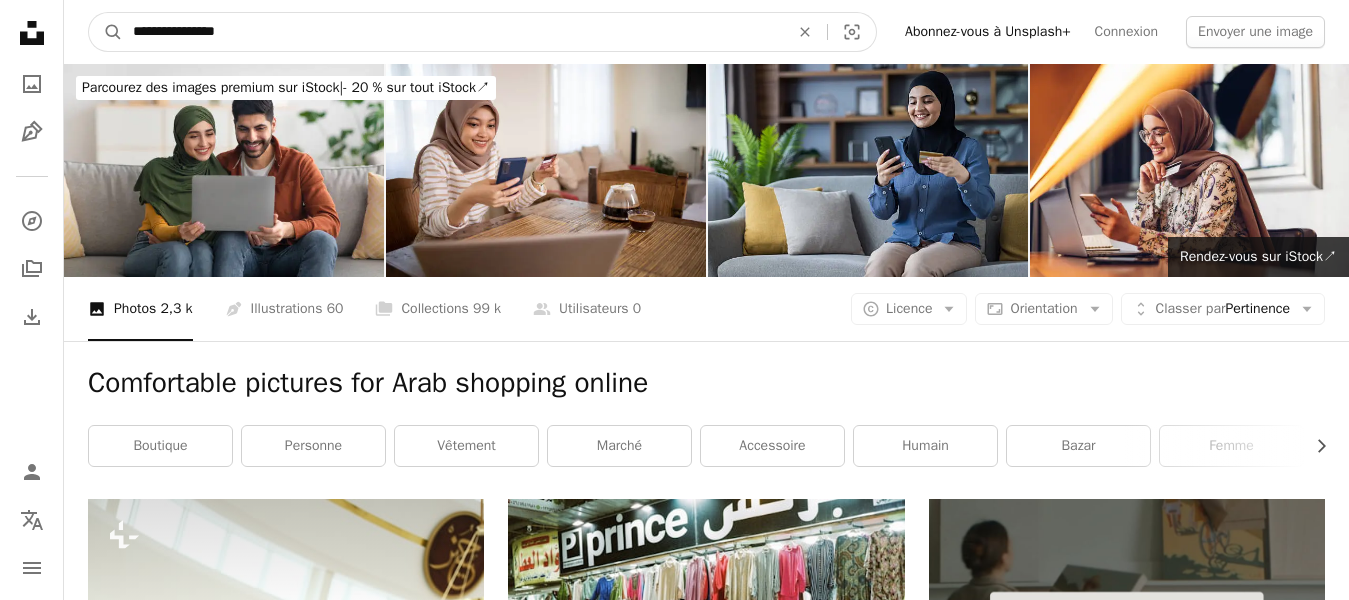 type on "**********" 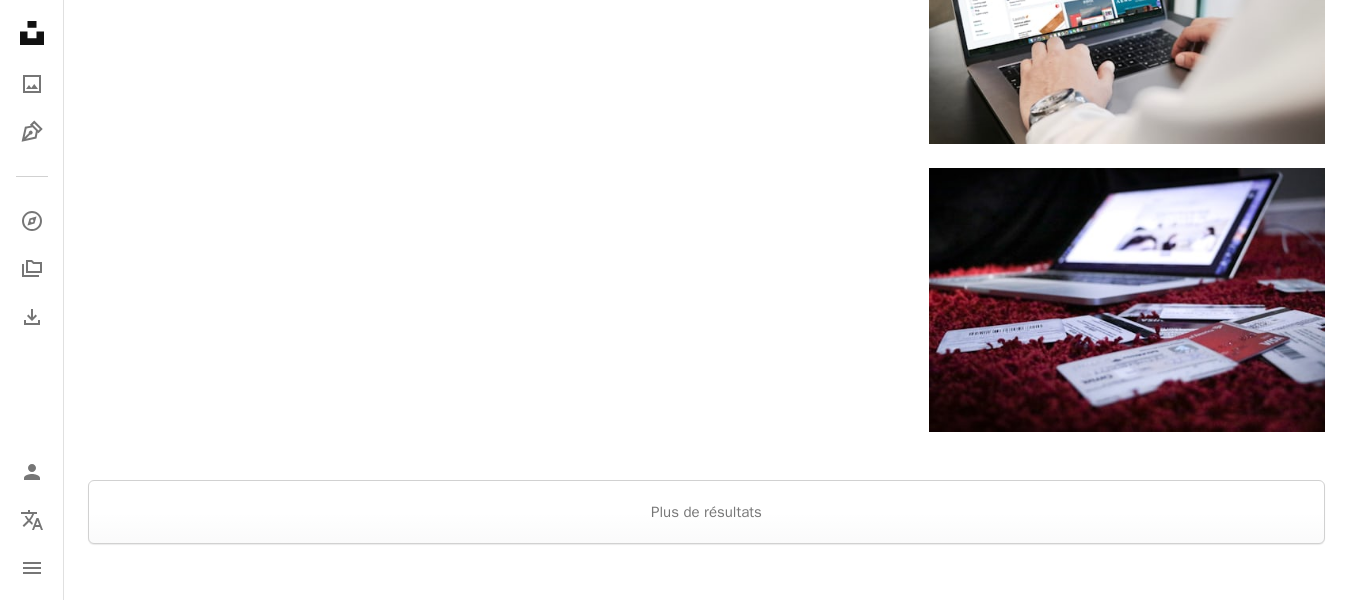 scroll, scrollTop: 2700, scrollLeft: 0, axis: vertical 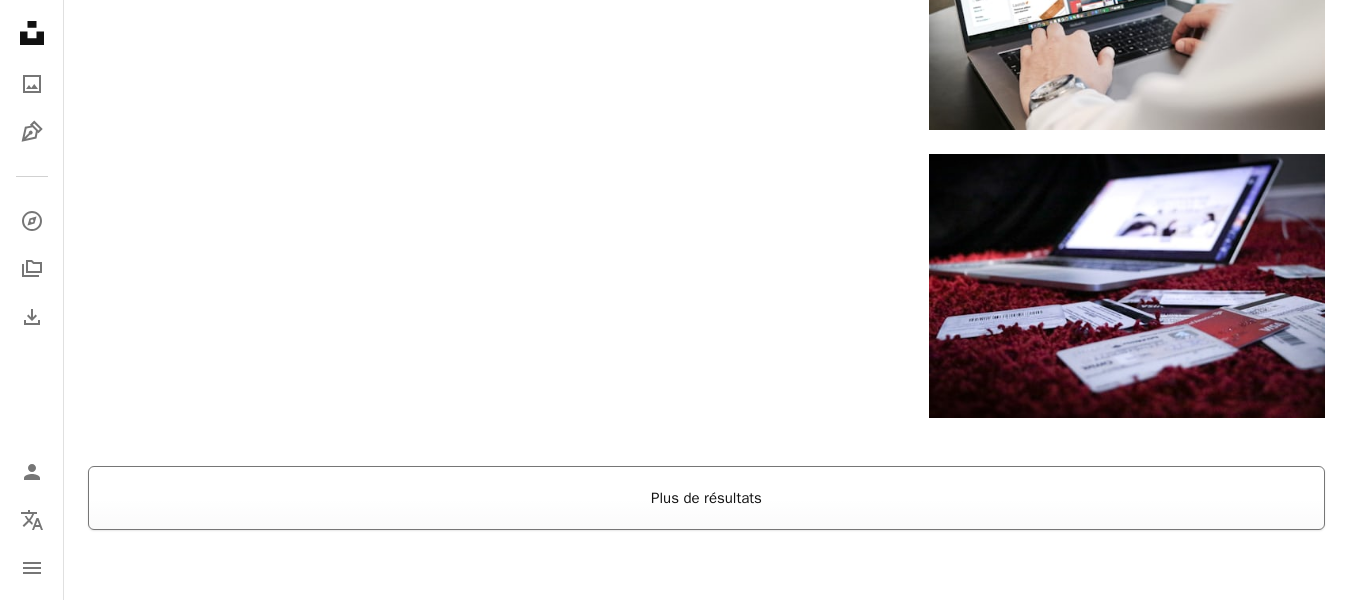 click on "Plus de résultats" at bounding box center [706, 498] 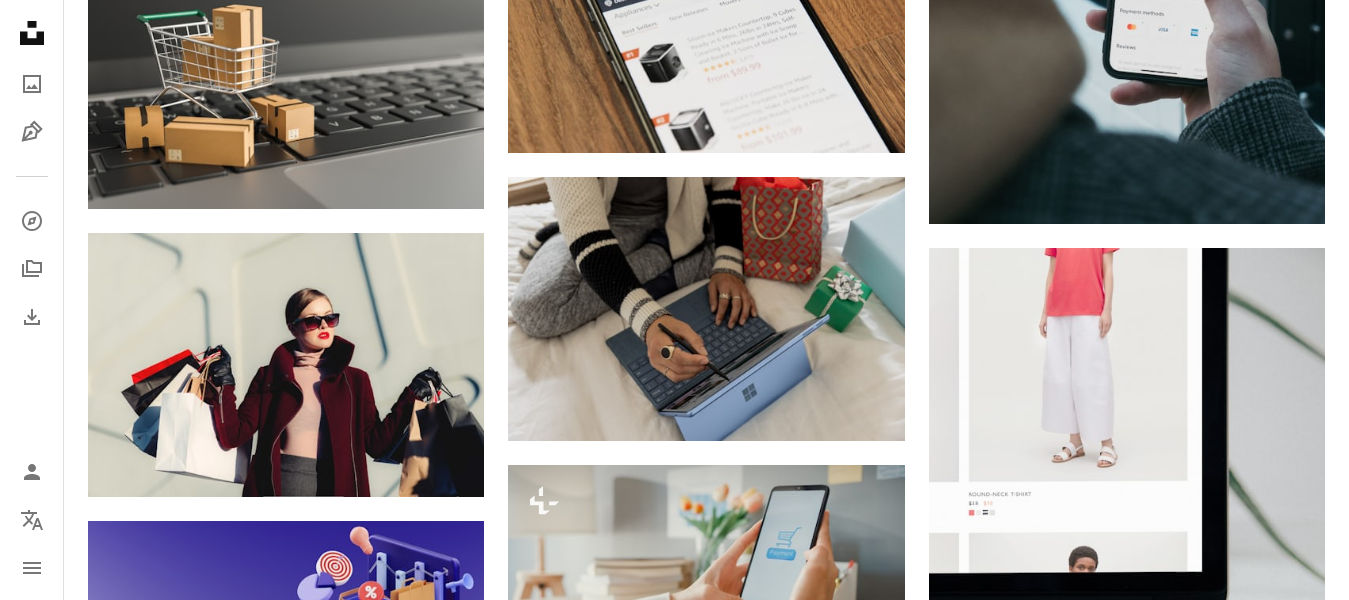 scroll, scrollTop: 1500, scrollLeft: 0, axis: vertical 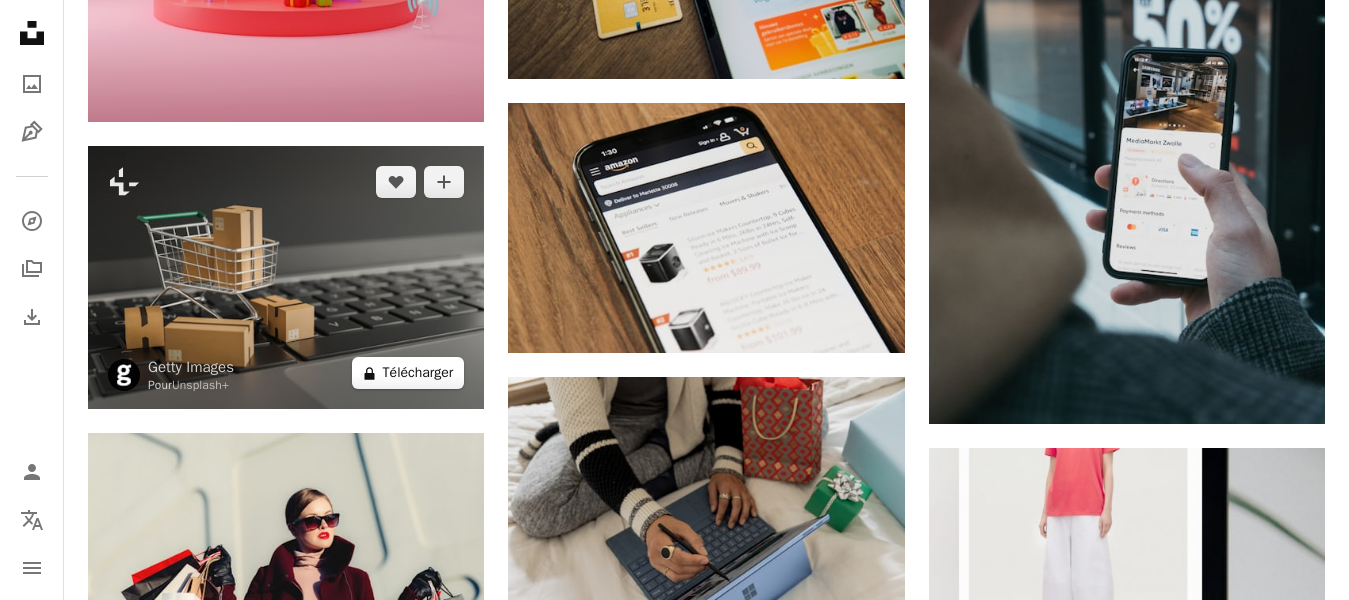 click on "A lock Télécharger" at bounding box center [408, 373] 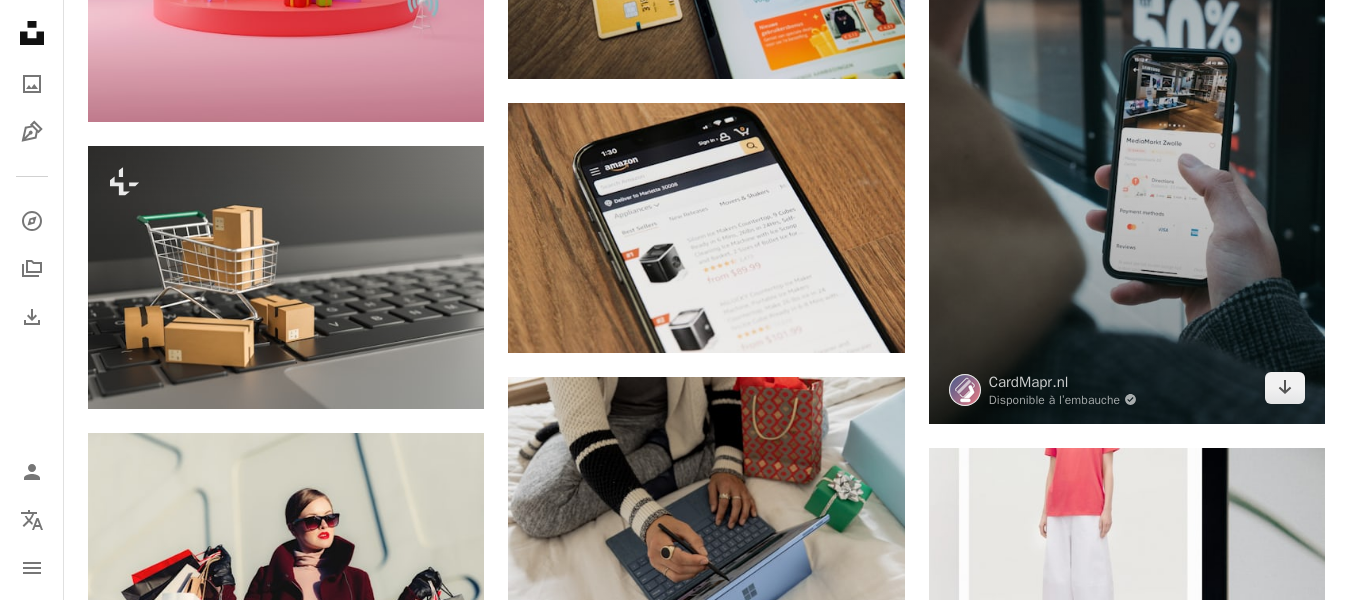 drag, startPoint x: 1228, startPoint y: 62, endPoint x: 1192, endPoint y: 77, distance: 39 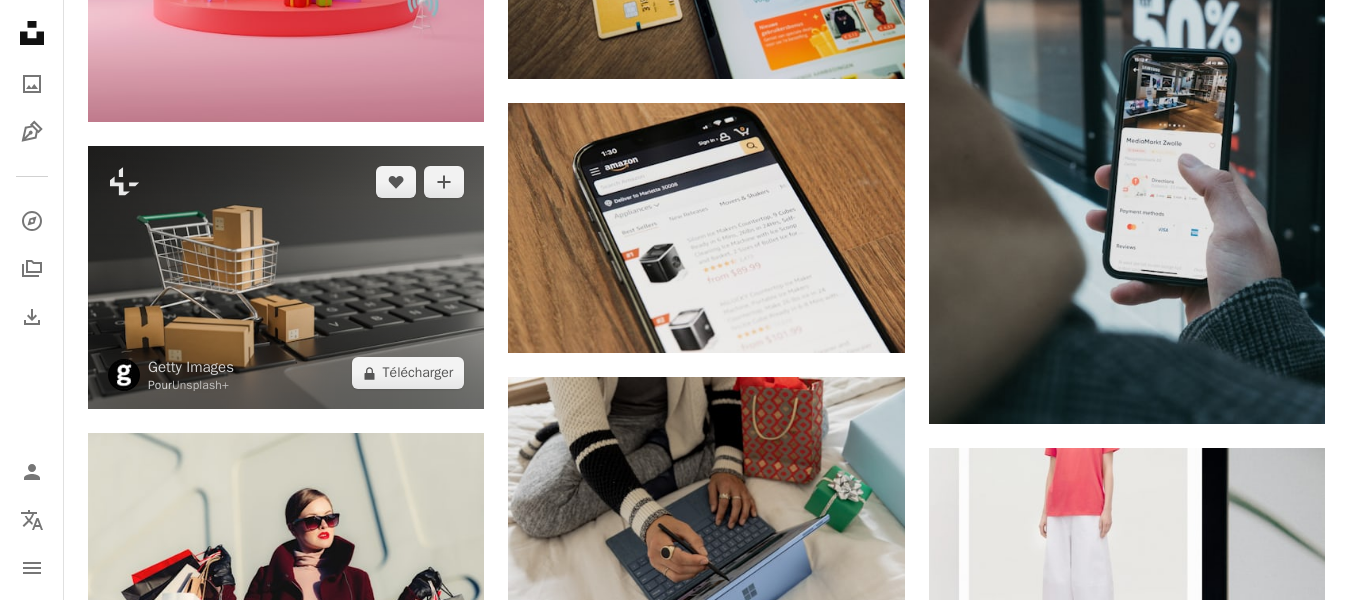 click at bounding box center [286, 278] 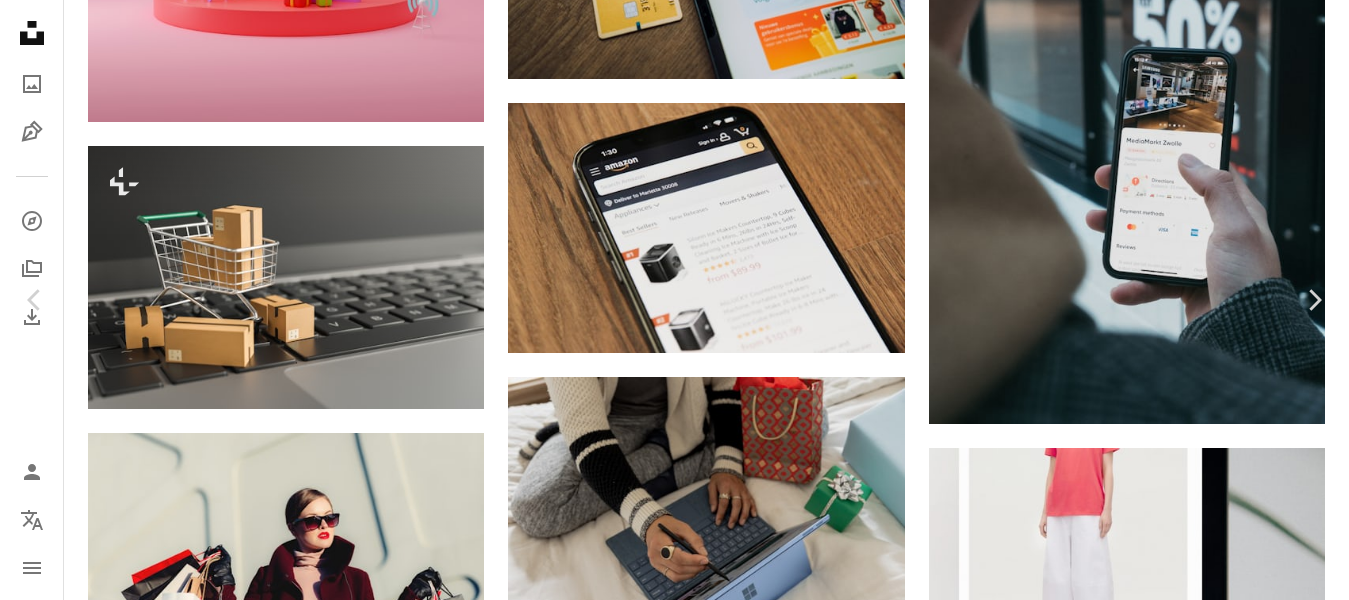 scroll, scrollTop: 0, scrollLeft: 0, axis: both 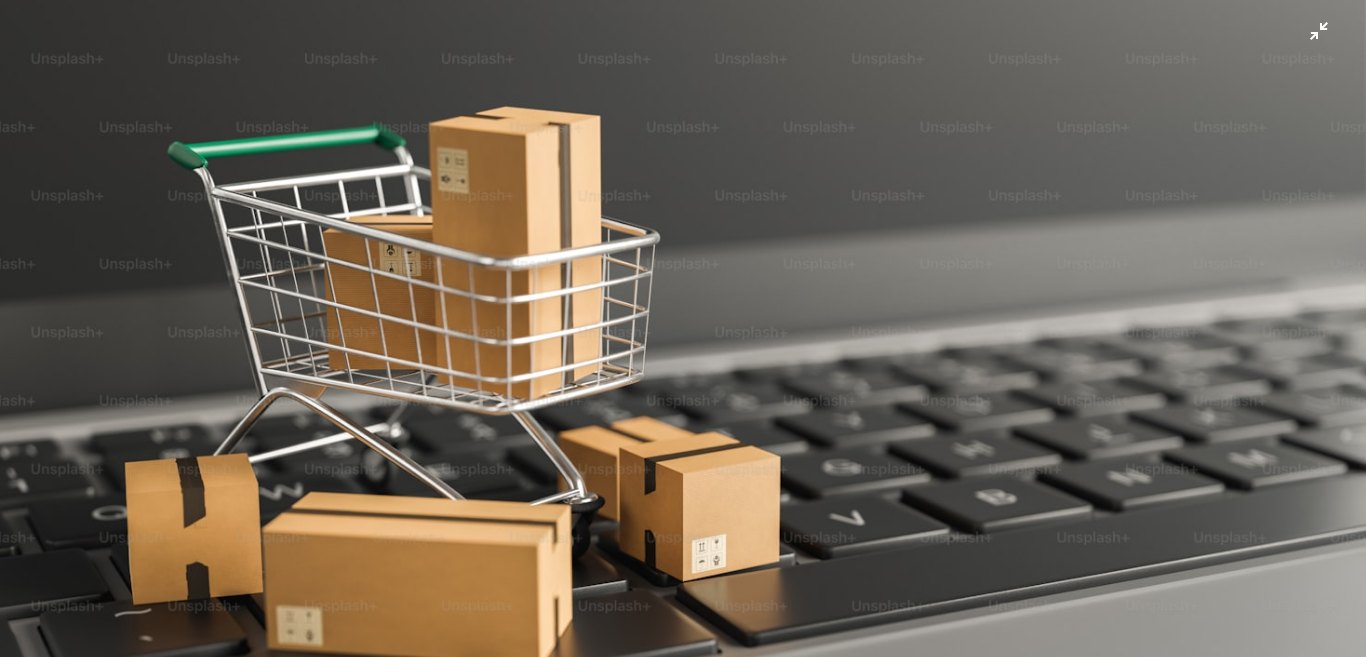 type 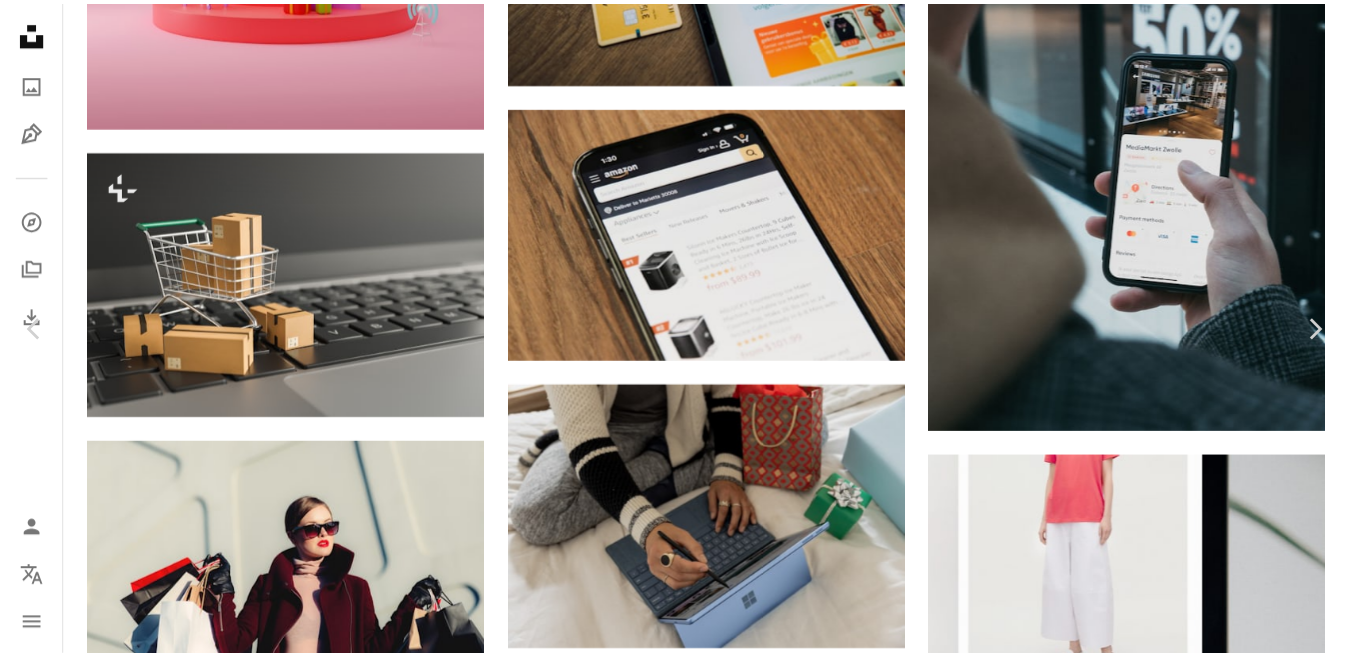 scroll, scrollTop: 1500, scrollLeft: 0, axis: vertical 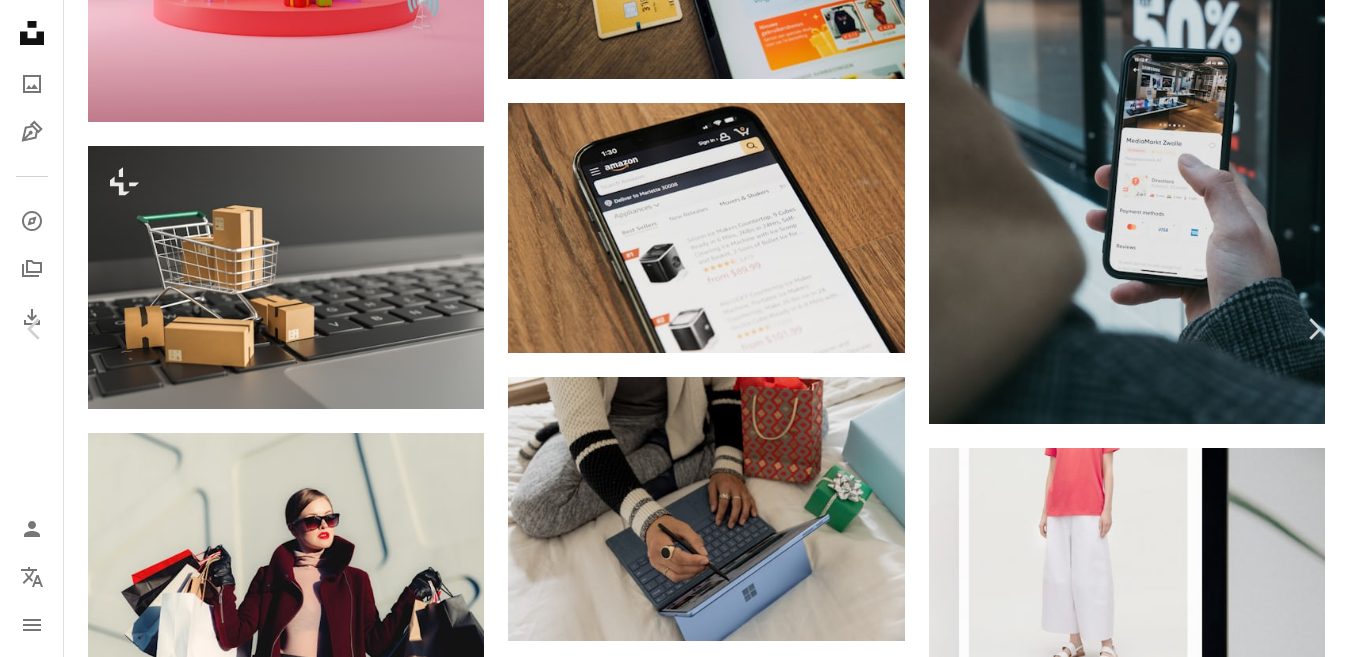 click on "[FIRST] [LAST]" at bounding box center [674, 18472] 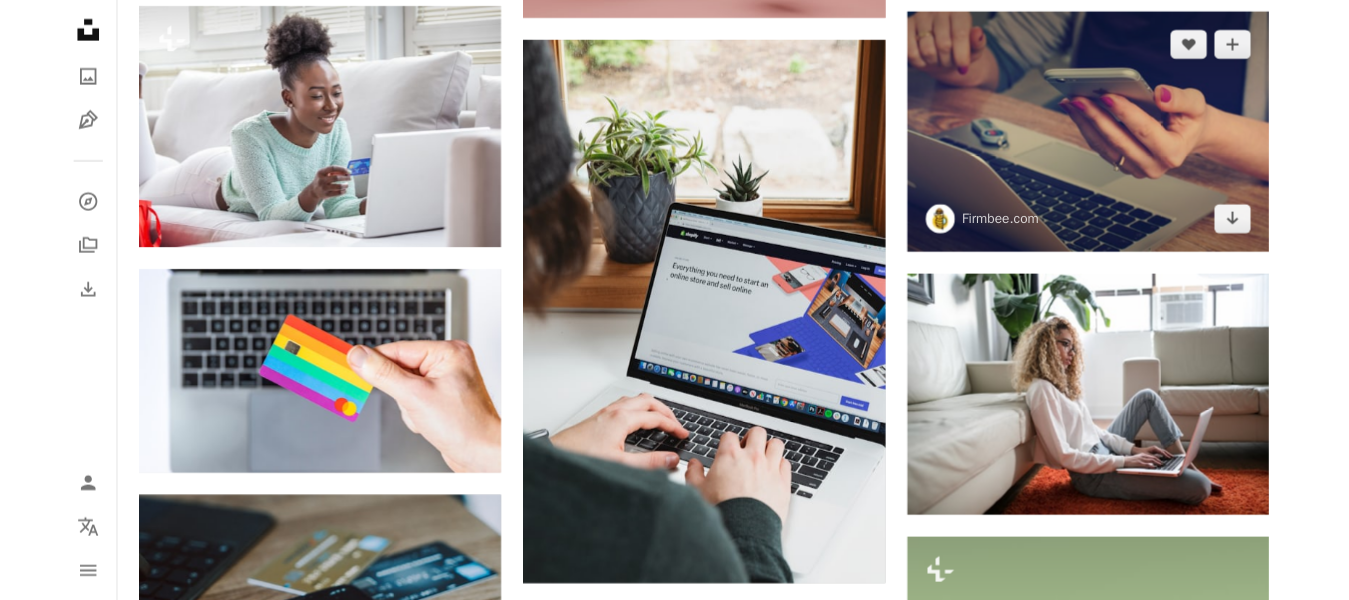 scroll, scrollTop: 4500, scrollLeft: 0, axis: vertical 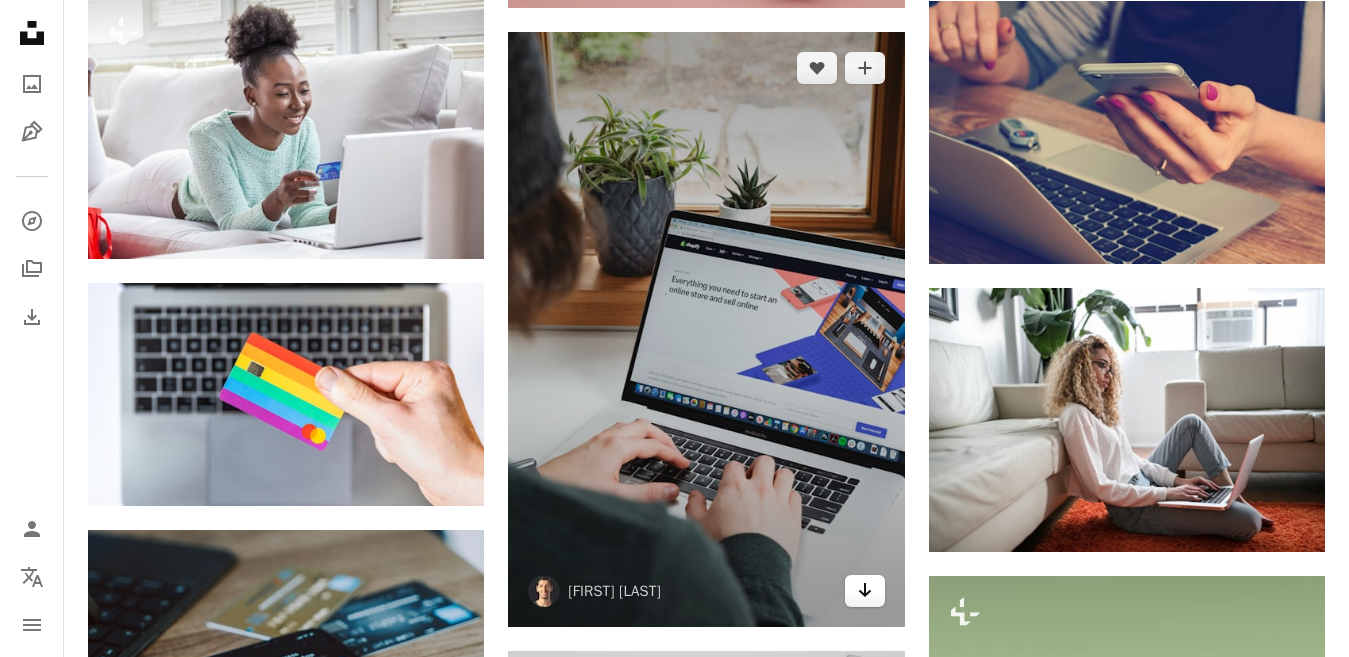 click on "Arrow pointing down" 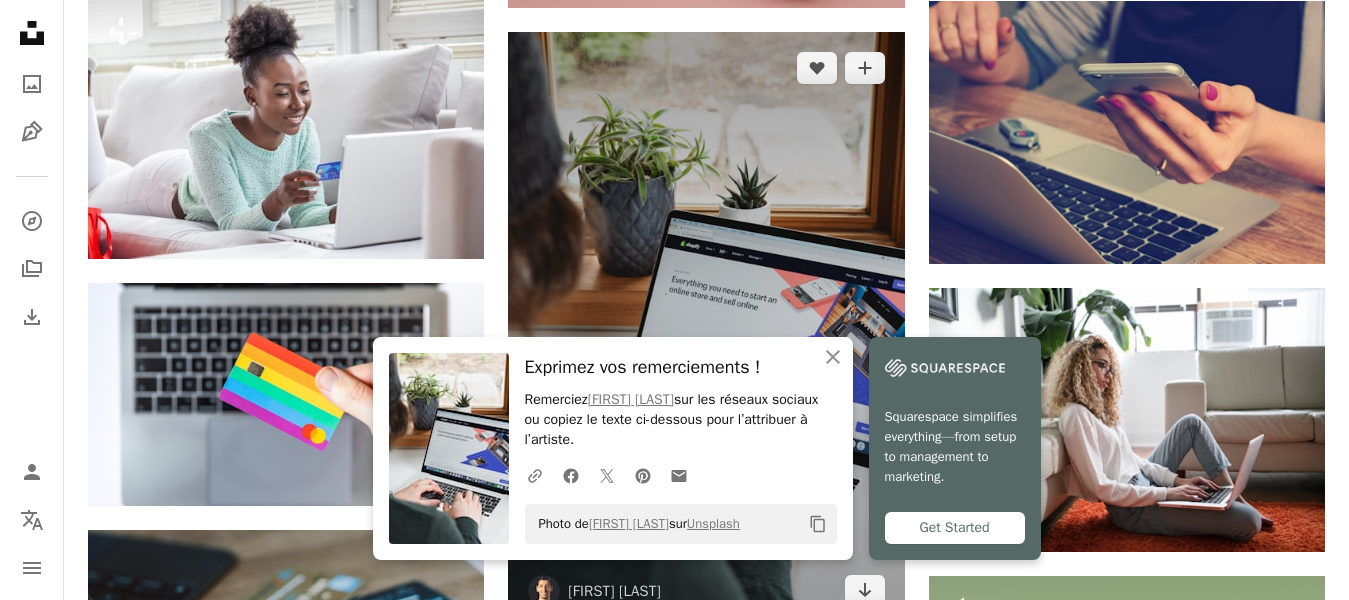 click at bounding box center (706, 329) 